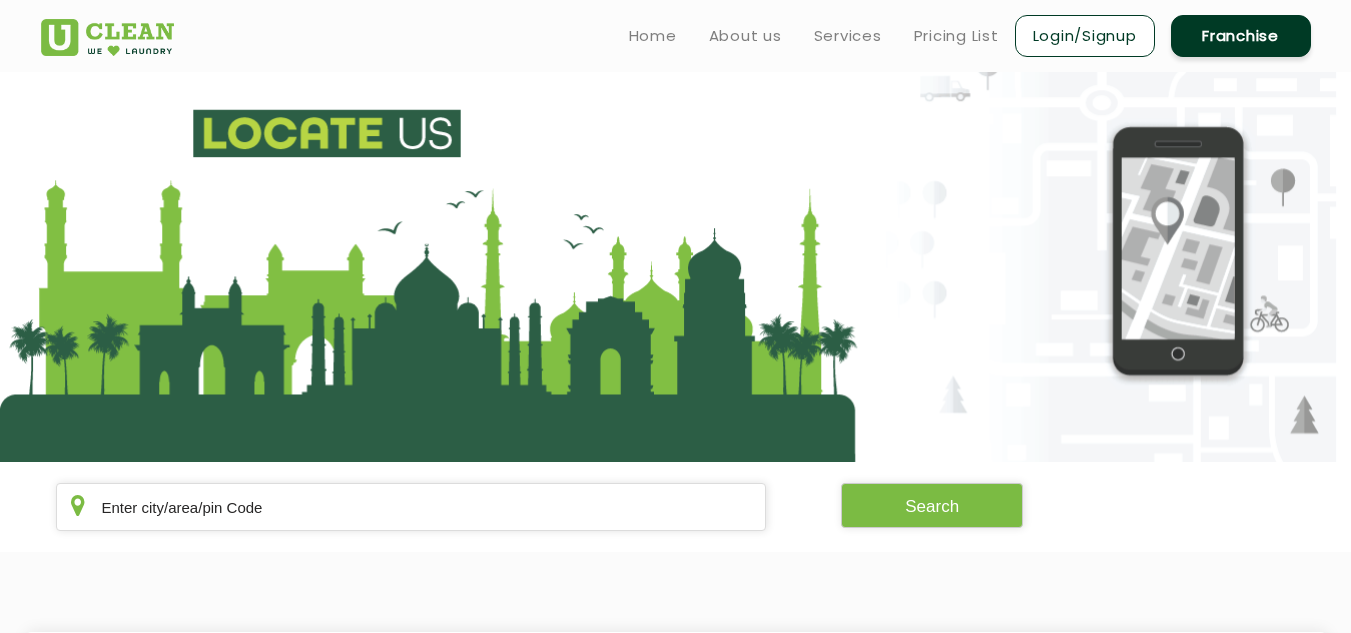 scroll, scrollTop: 0, scrollLeft: 0, axis: both 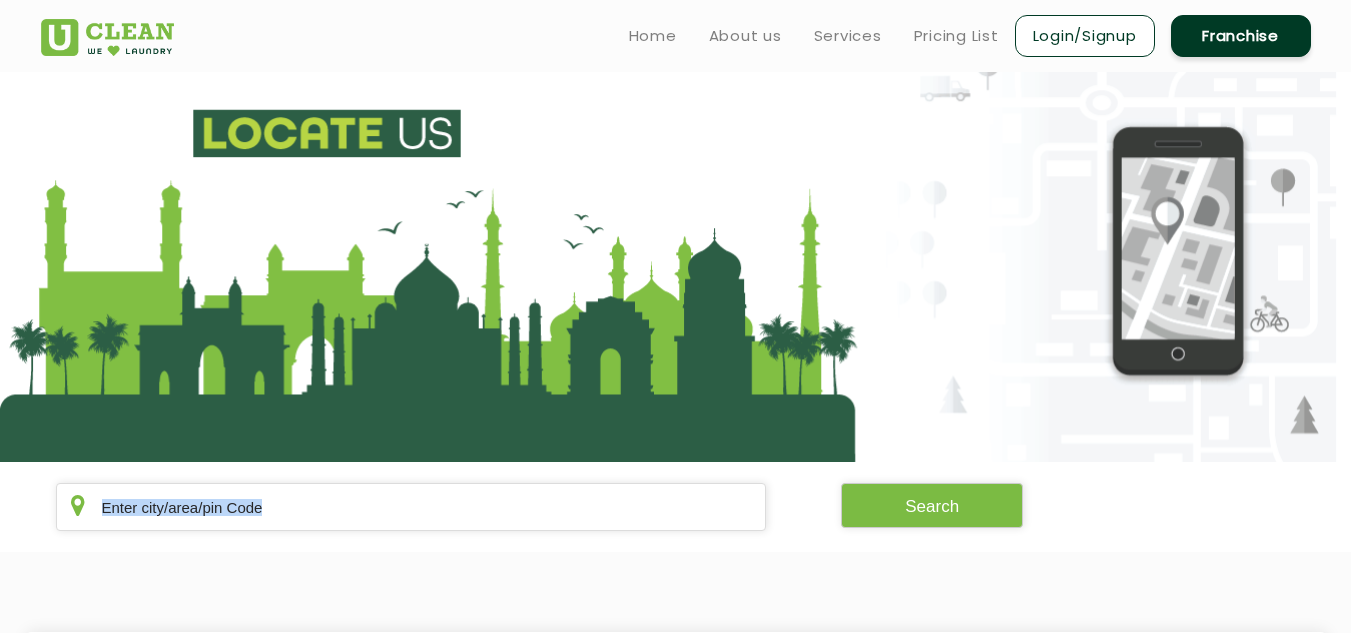 click 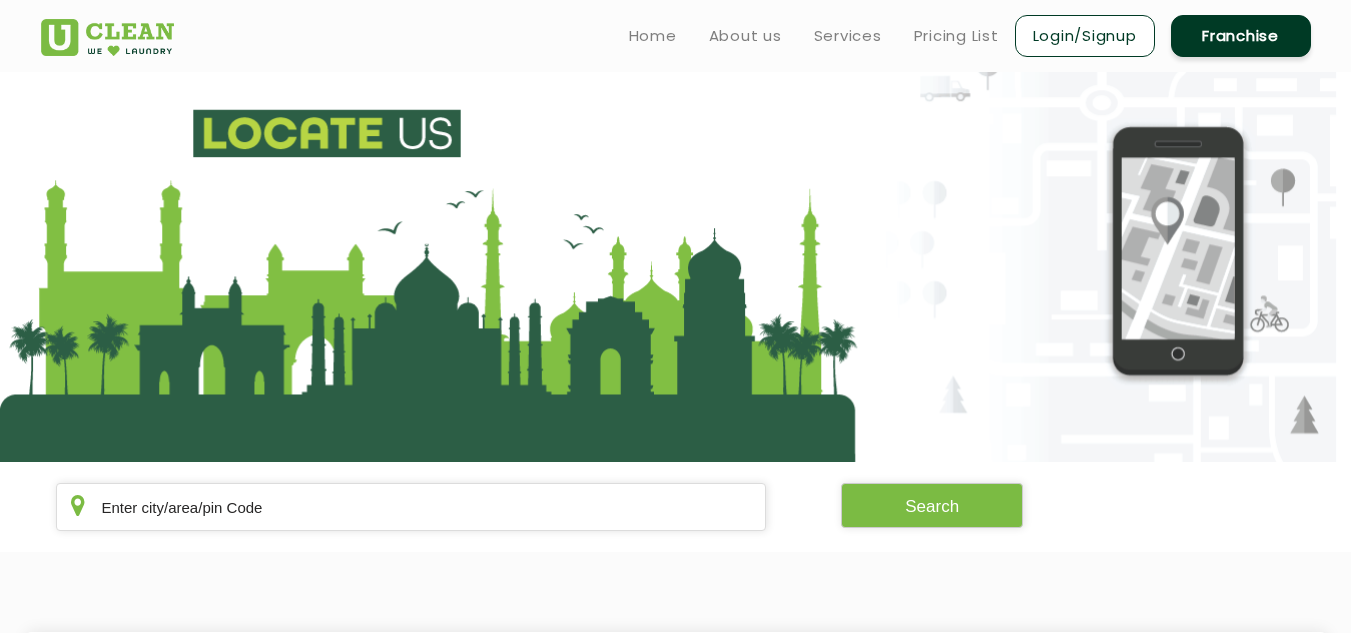 click on "Search" 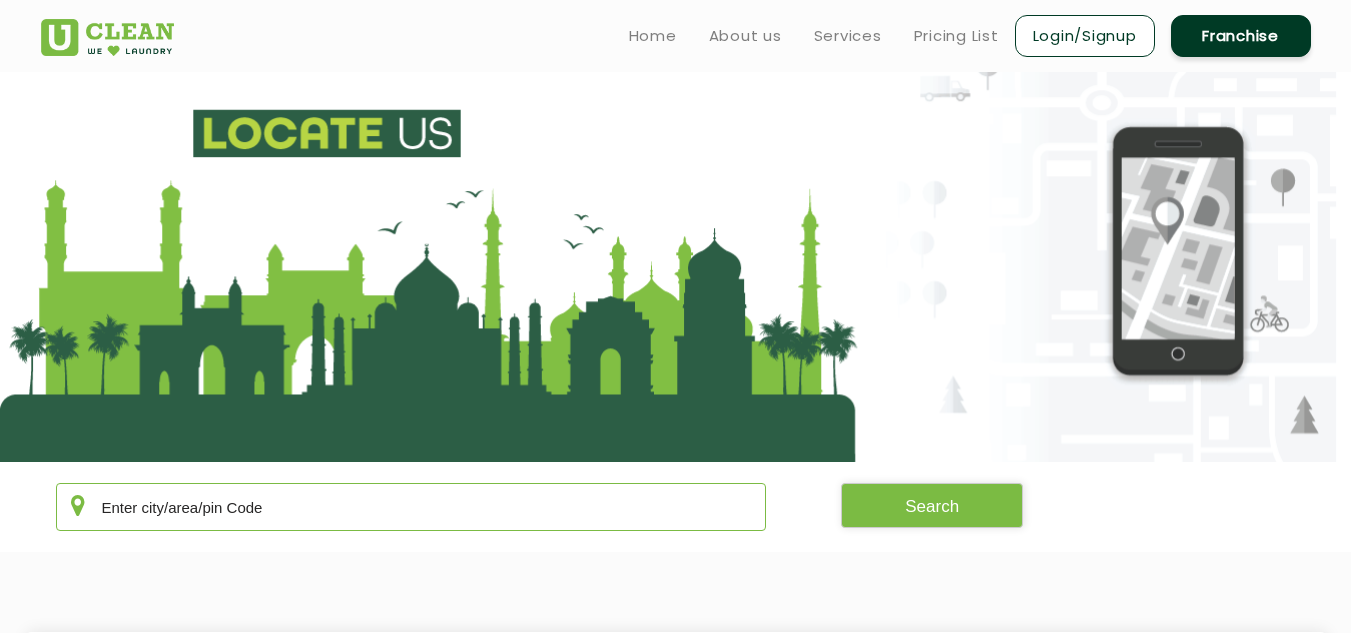 click 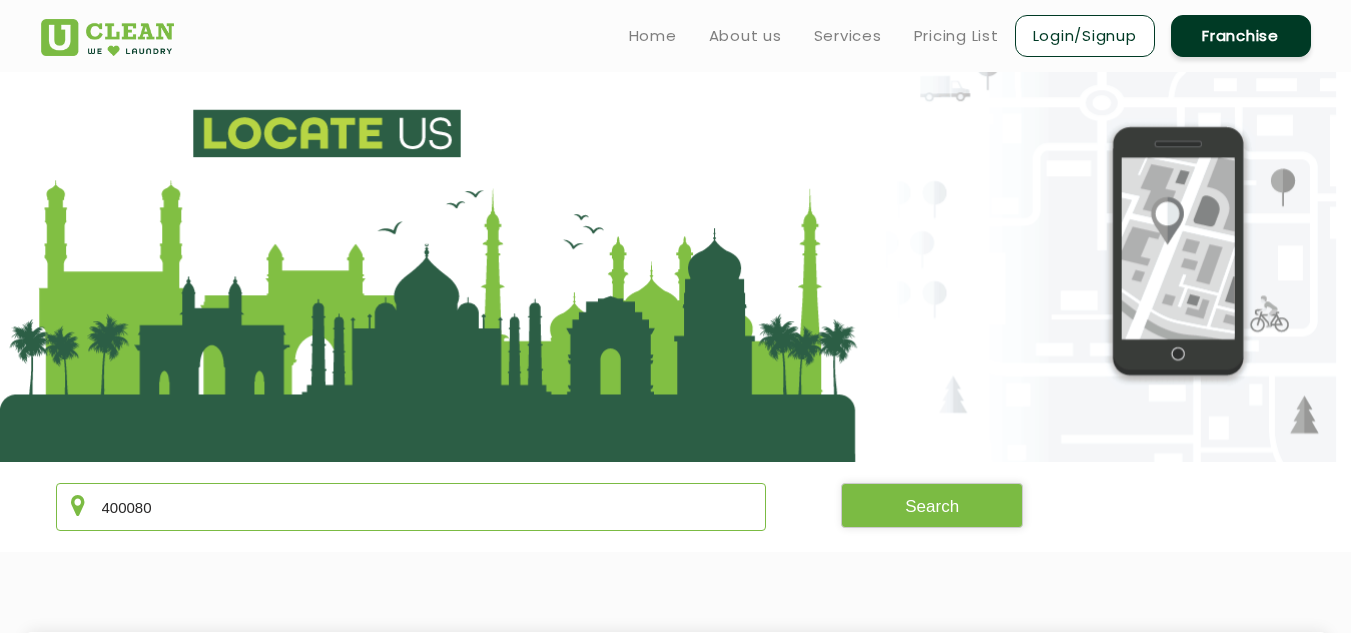 type on "400080" 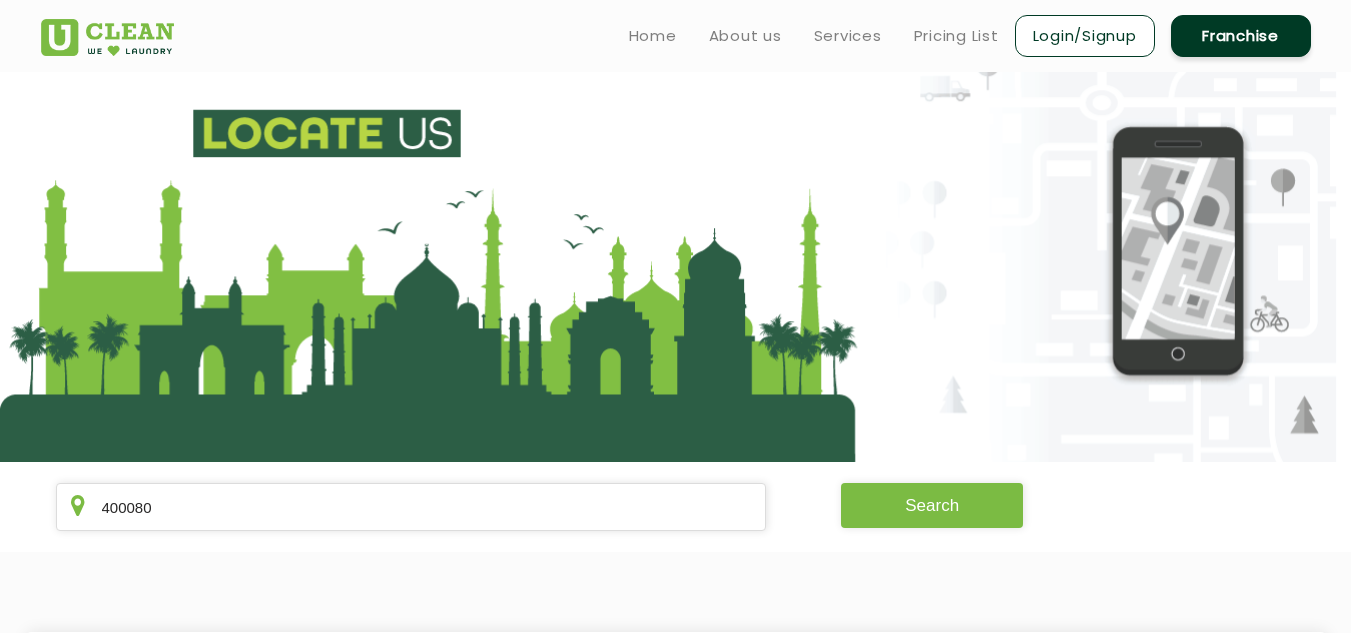 click on "Search" 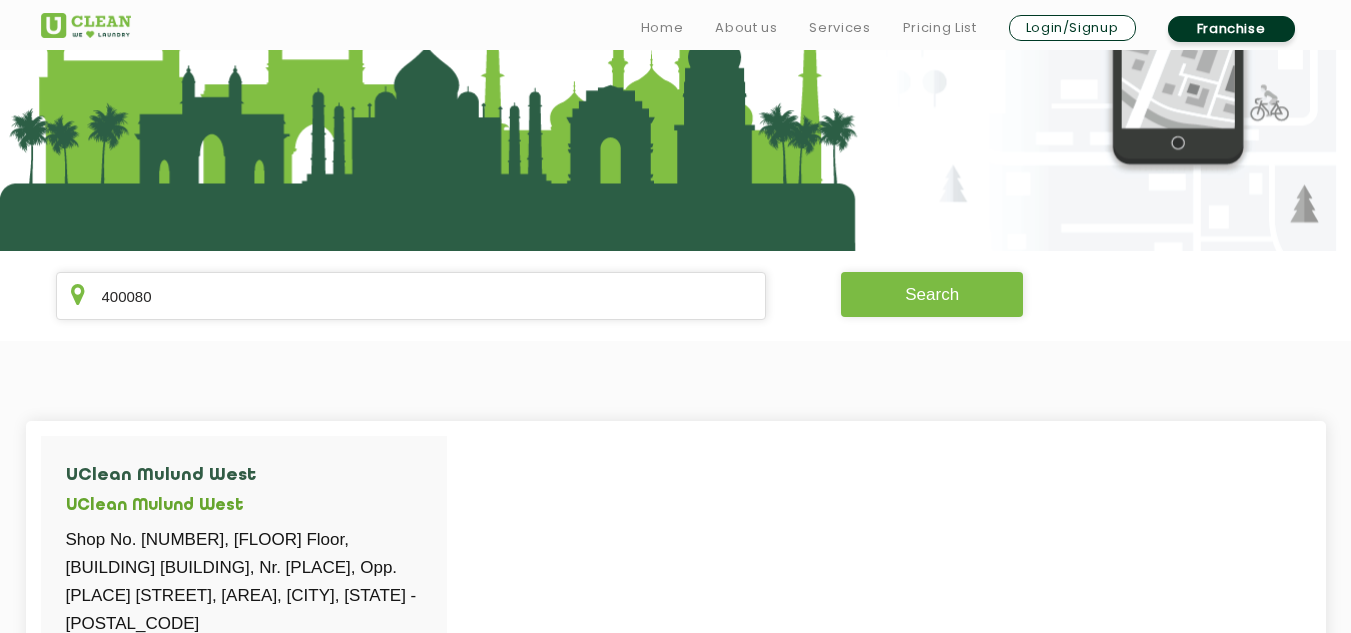 scroll, scrollTop: 240, scrollLeft: 0, axis: vertical 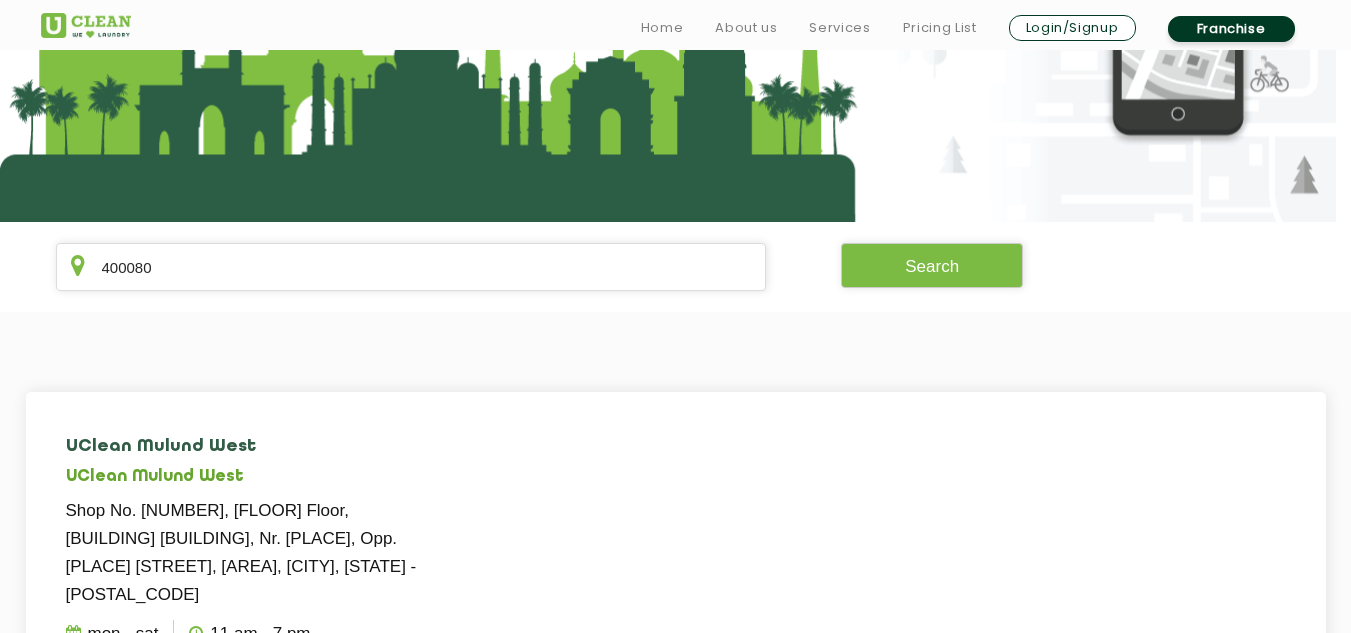 click on "UClean Mulund West" 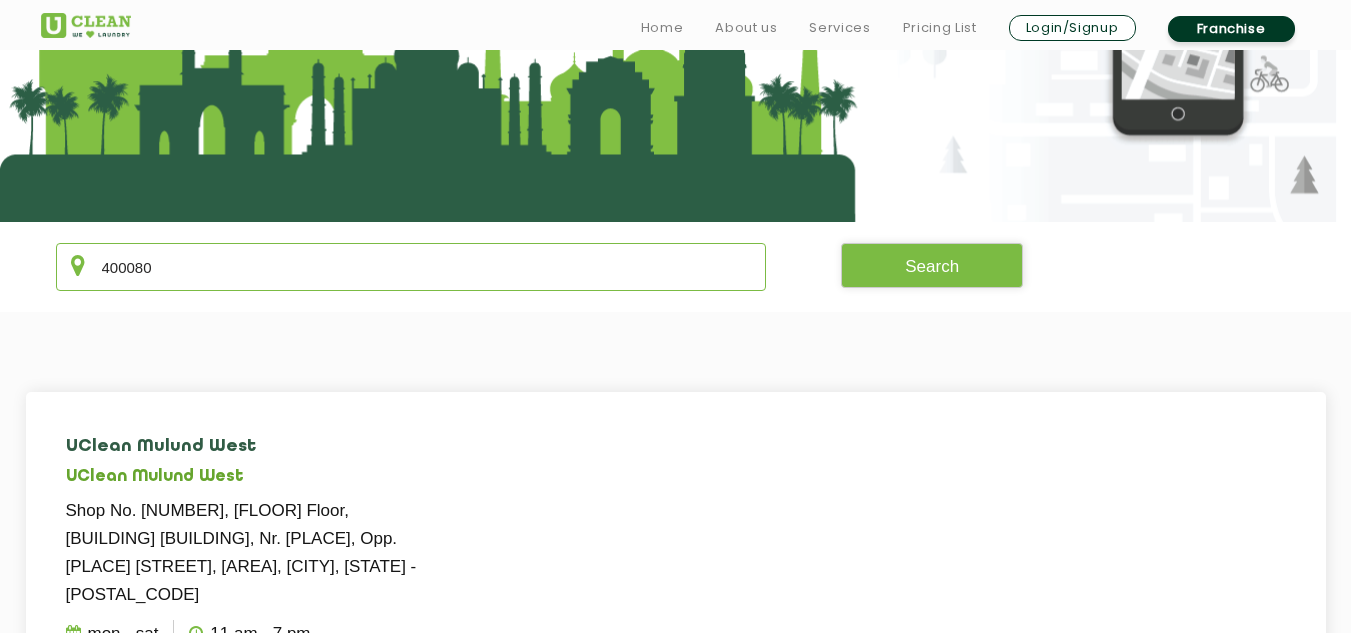 click on "400080" 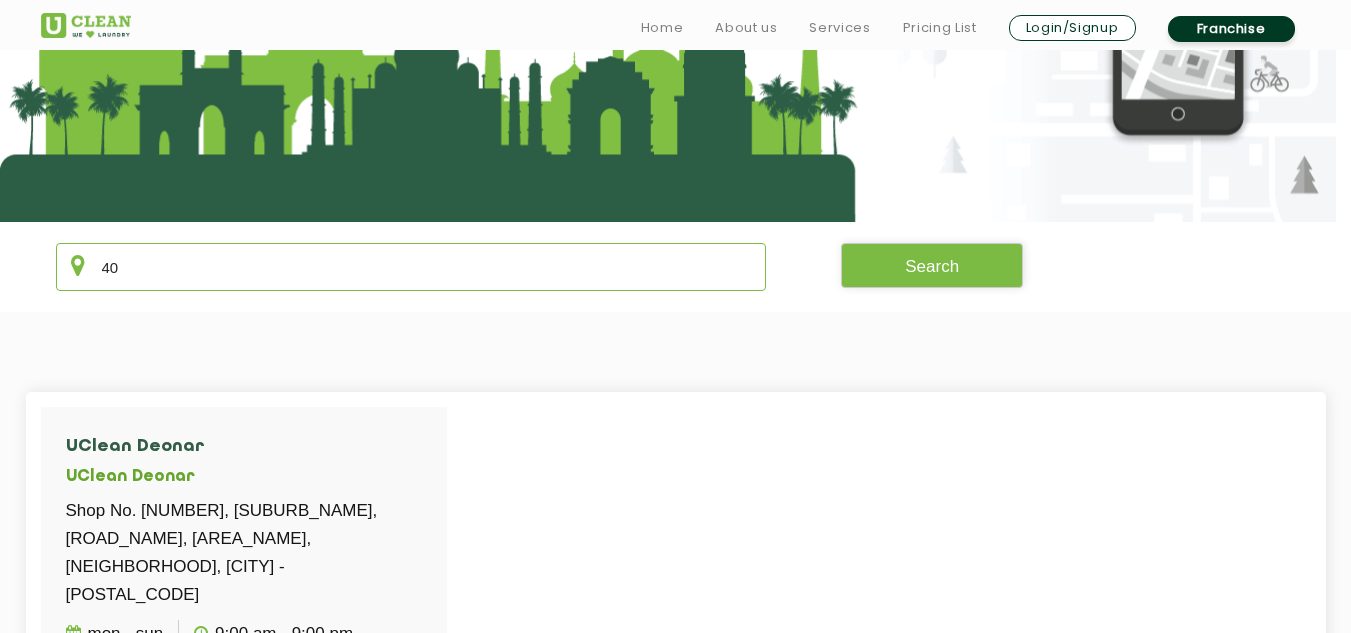 type on "4" 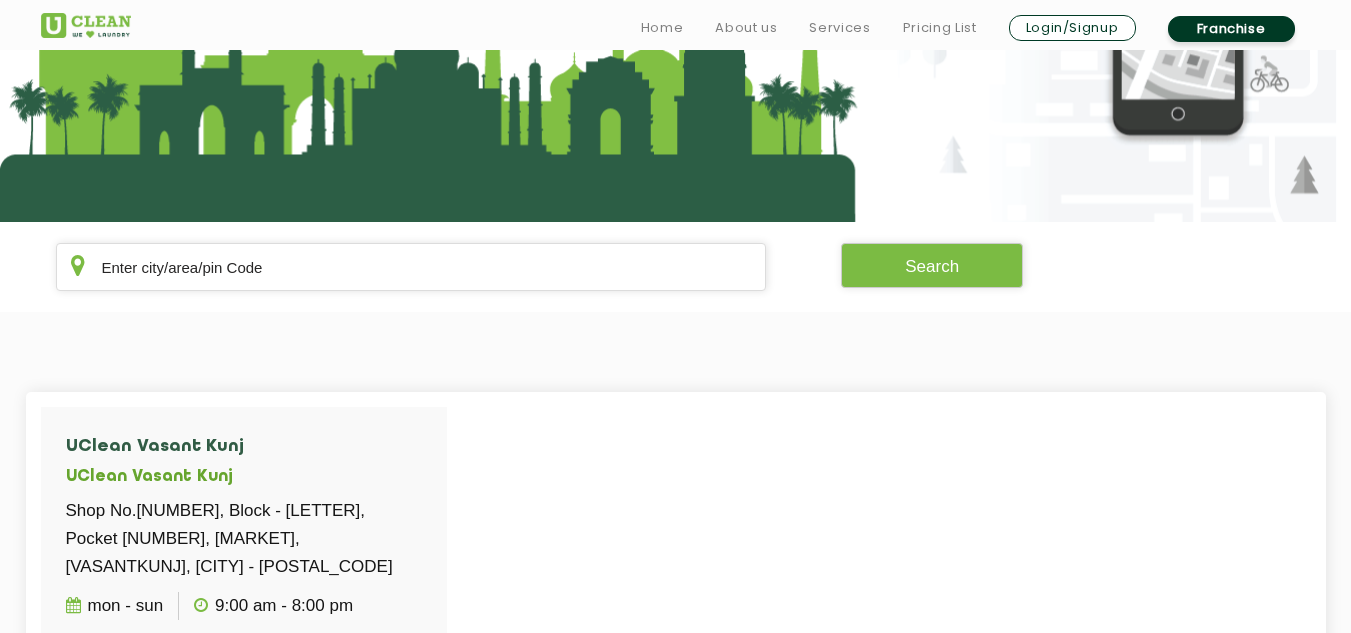 click 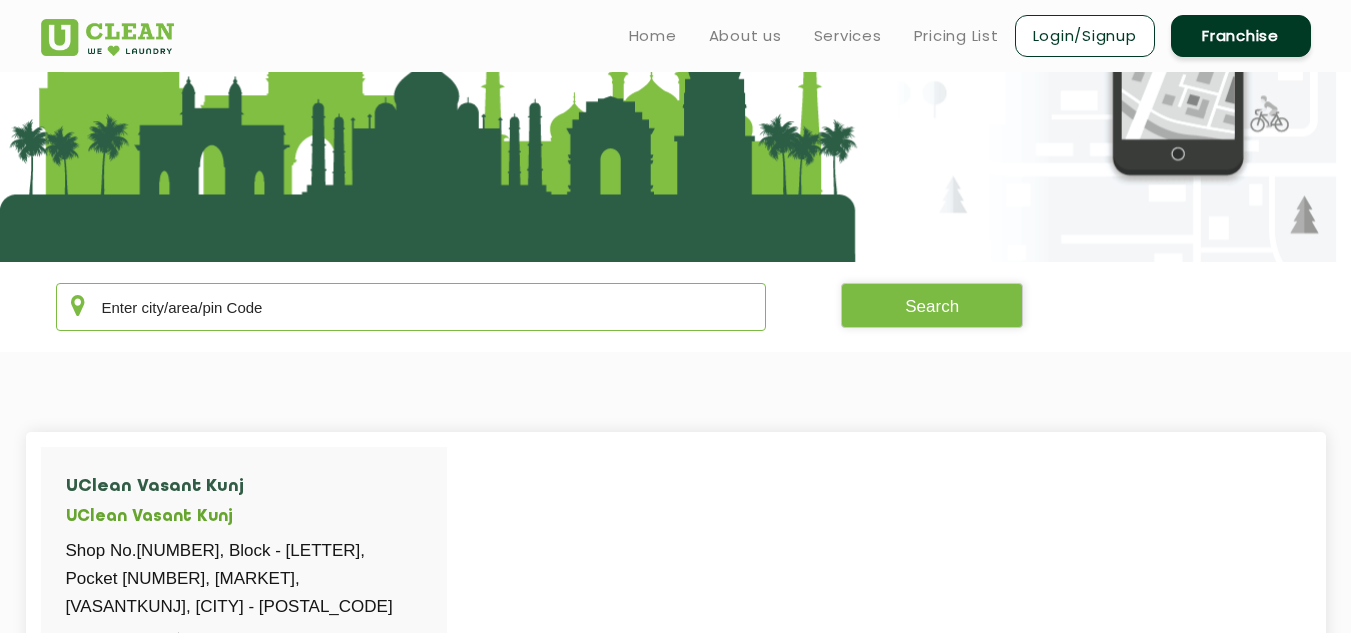 click 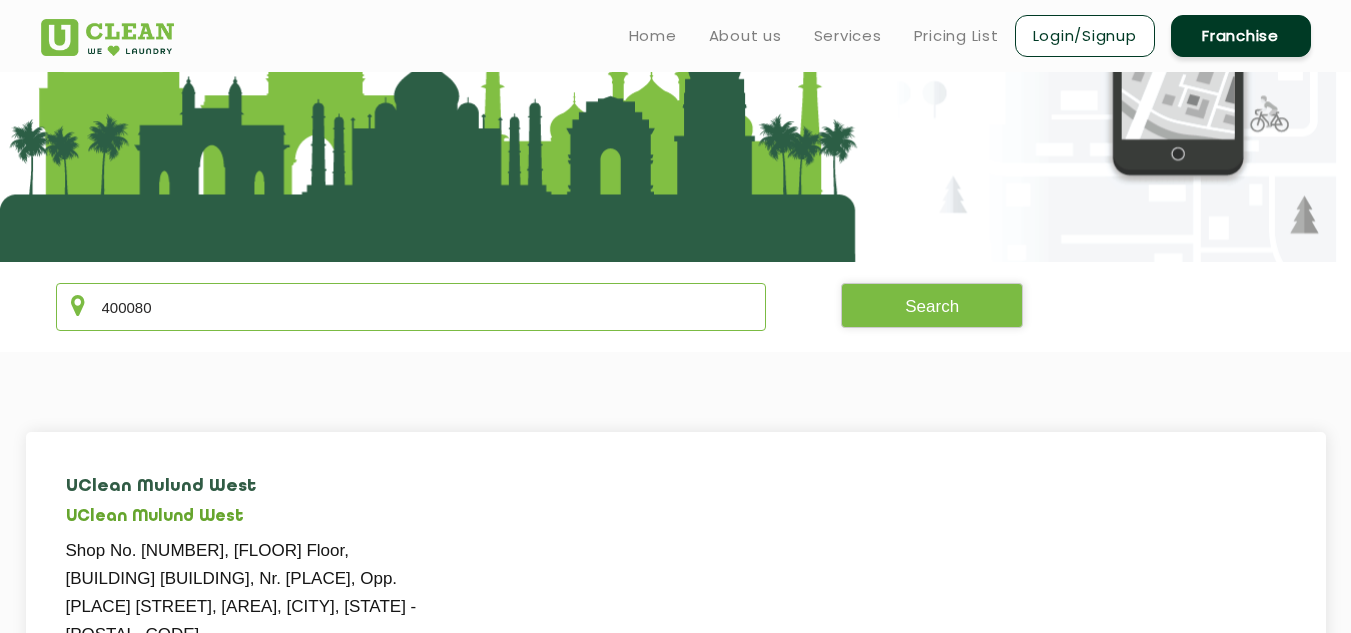 type on "400080" 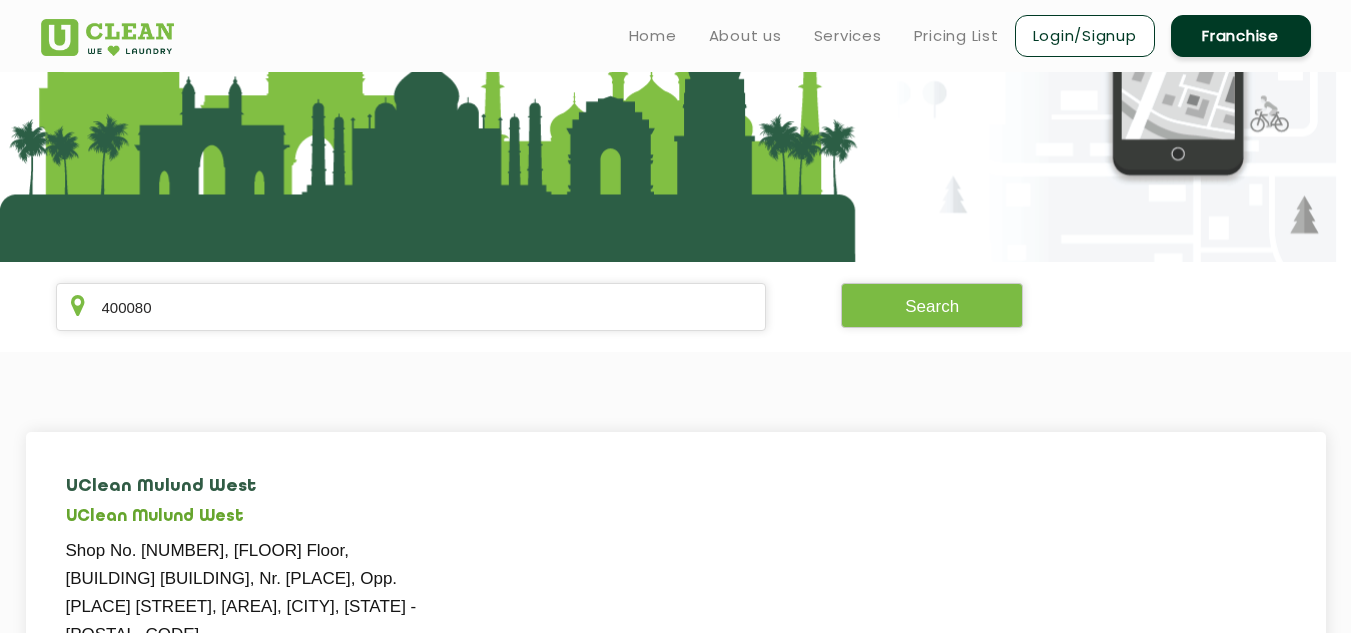 click on "UClean Mulund West" 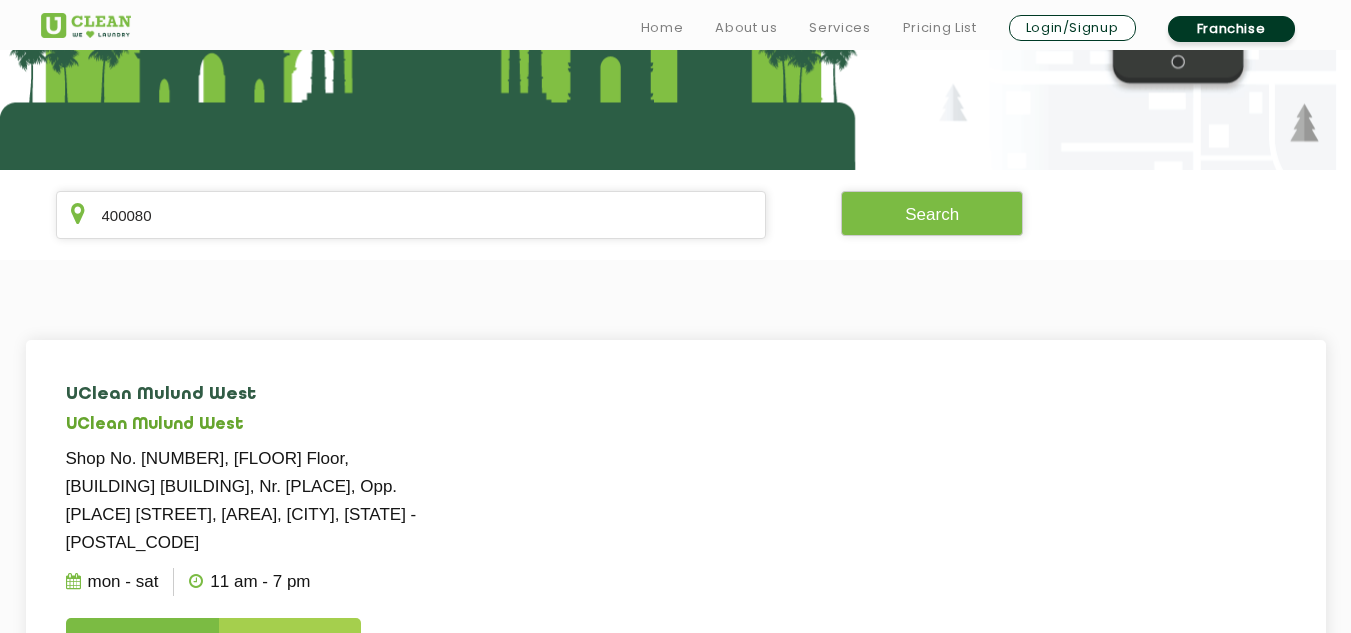 scroll, scrollTop: 320, scrollLeft: 0, axis: vertical 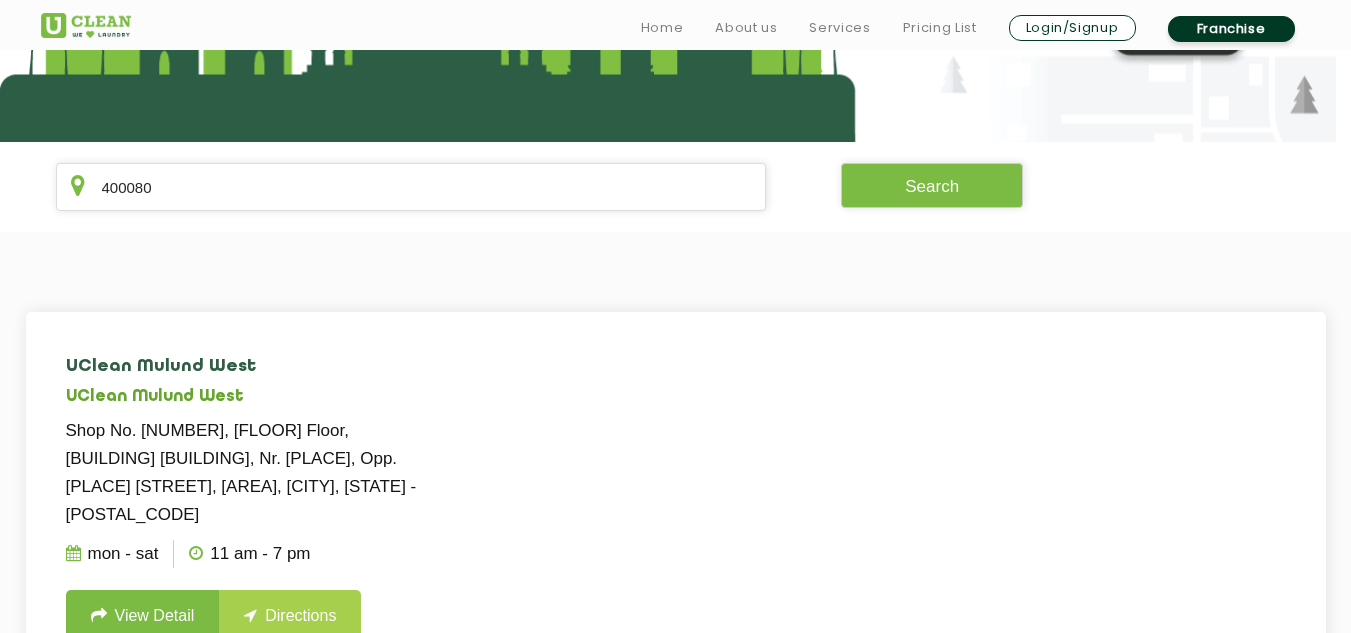 click on "Directions" 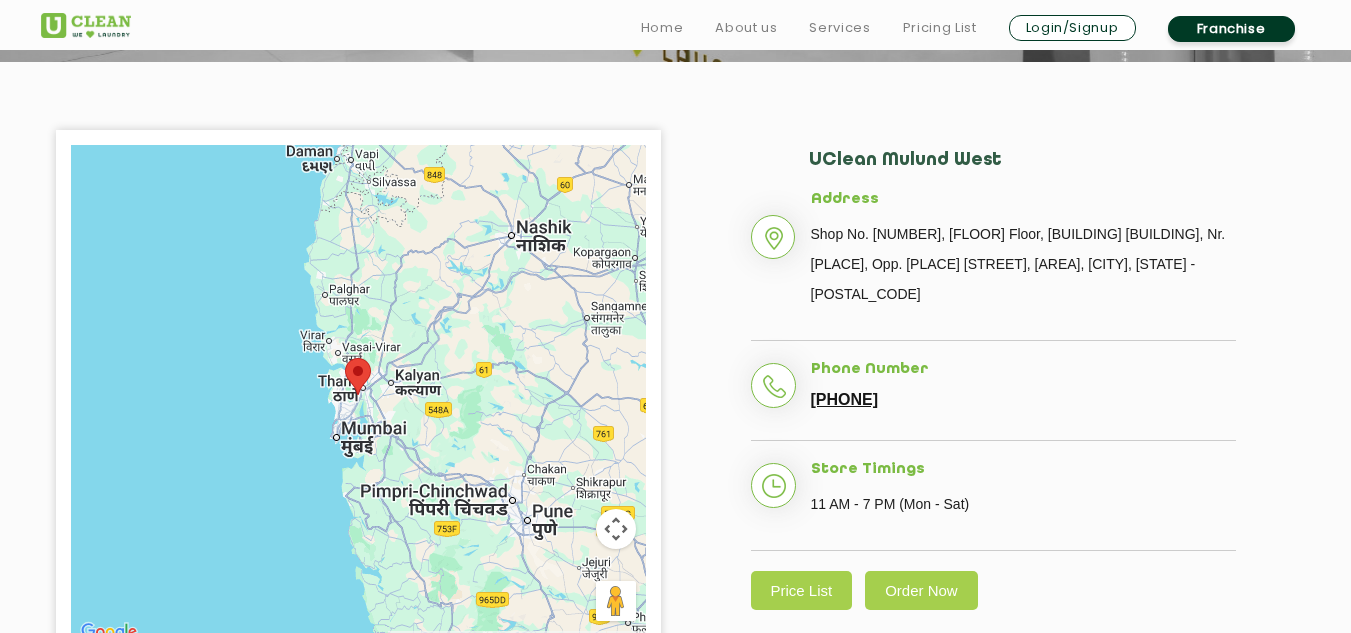scroll, scrollTop: 440, scrollLeft: 0, axis: vertical 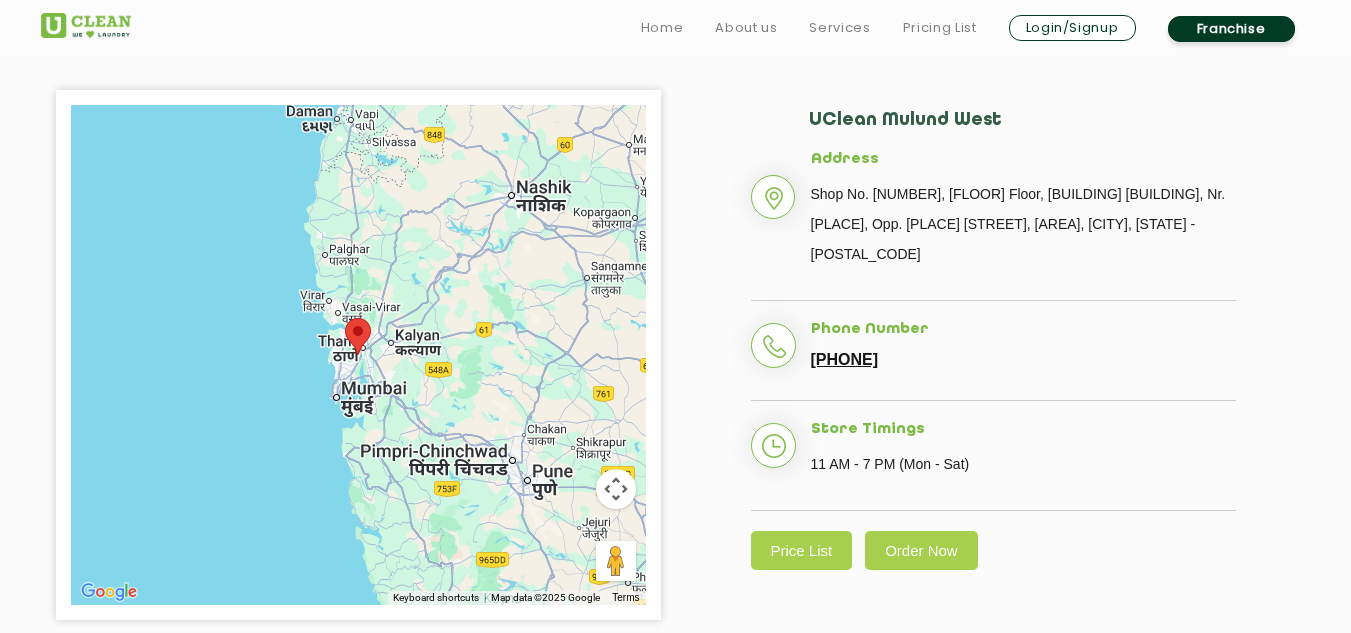 click at bounding box center [345, 318] 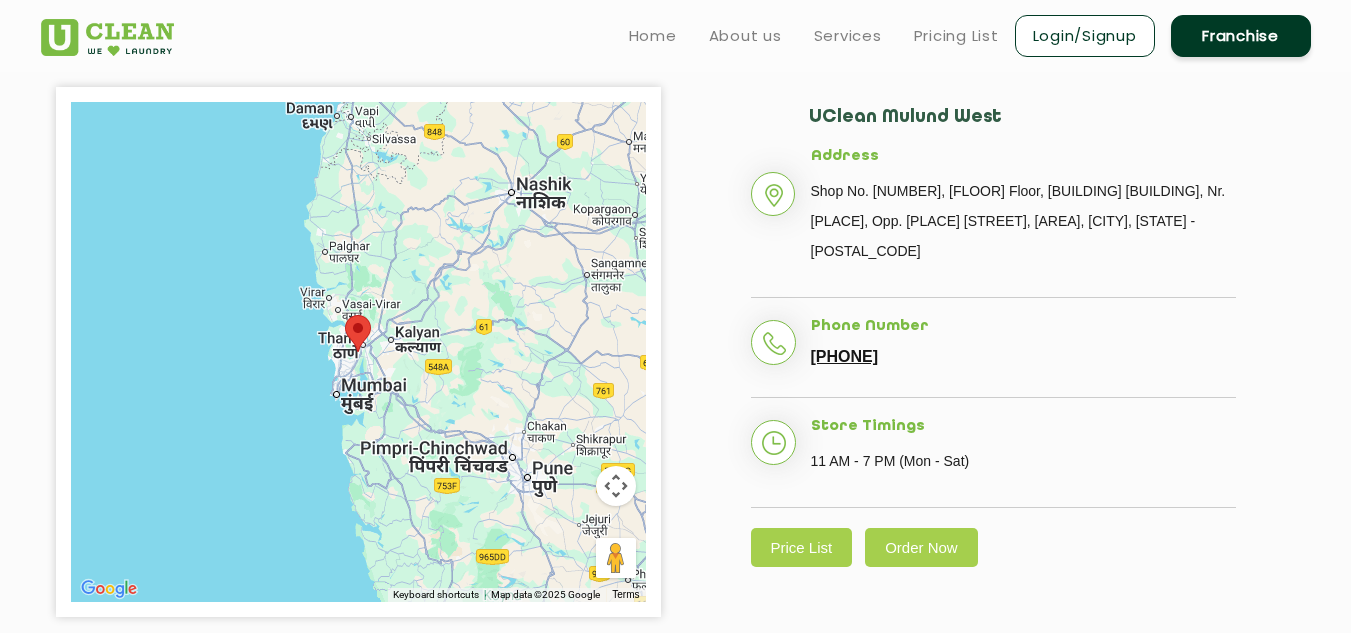 scroll, scrollTop: 440, scrollLeft: 0, axis: vertical 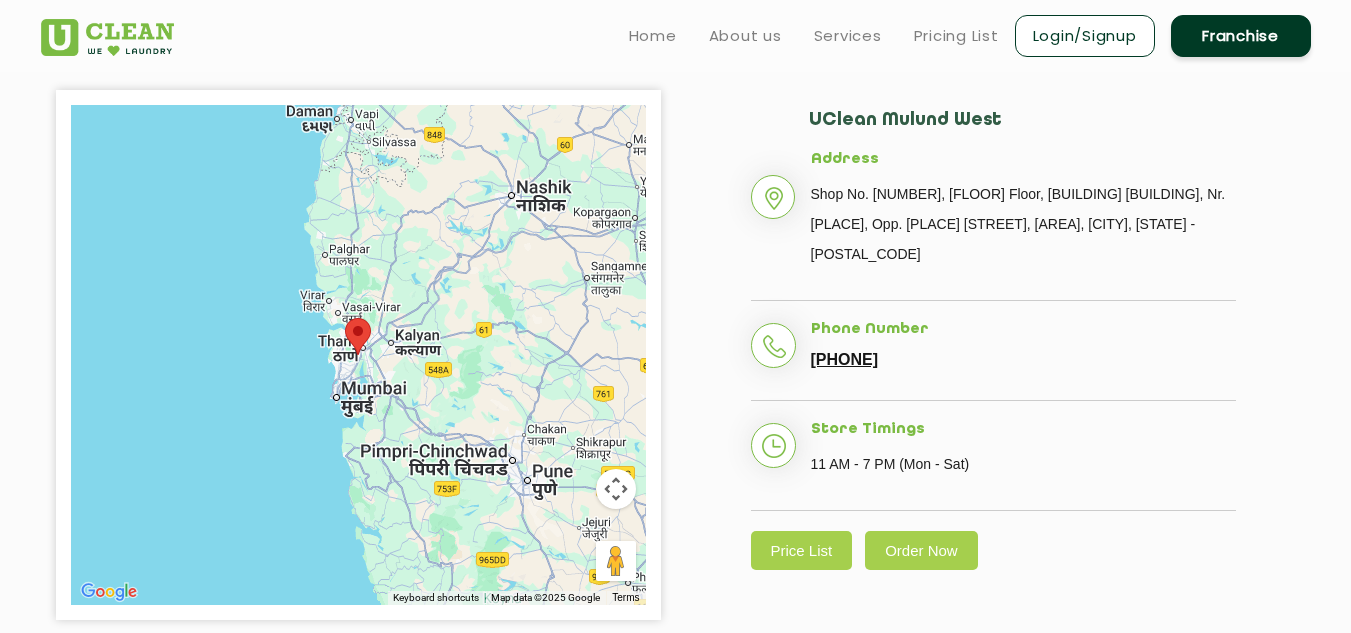 drag, startPoint x: 1341, startPoint y: 0, endPoint x: 682, endPoint y: 78, distance: 663.60004 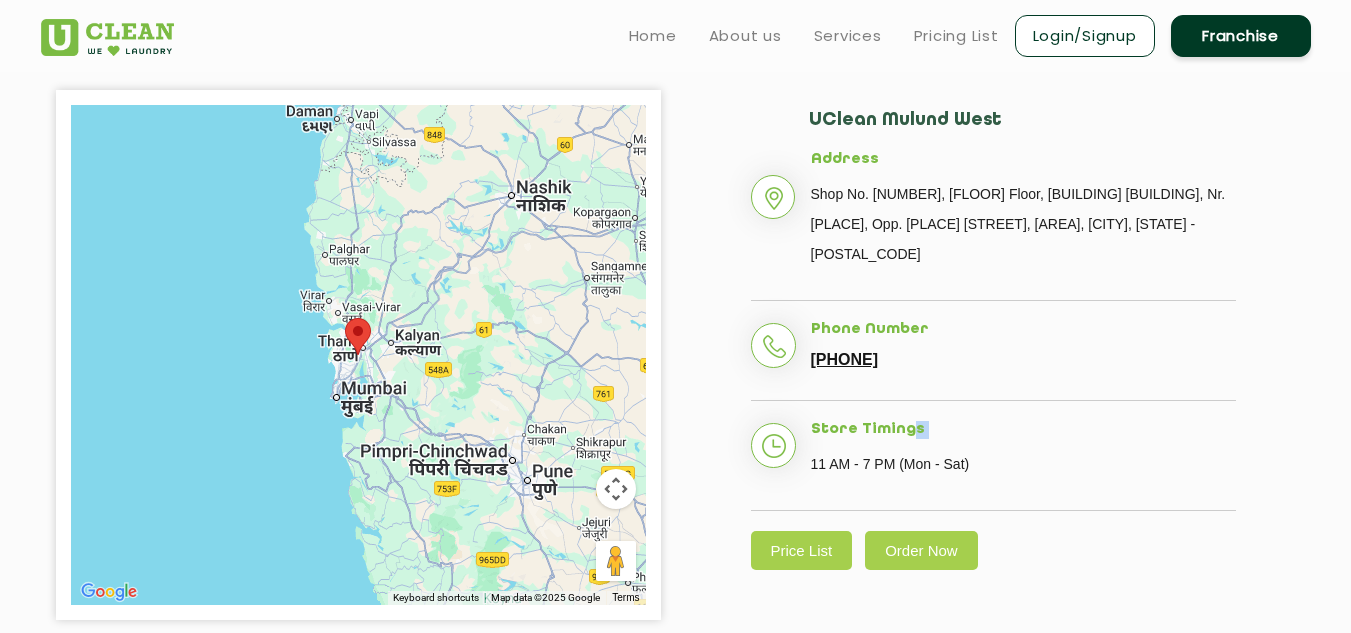 drag, startPoint x: 897, startPoint y: 425, endPoint x: 808, endPoint y: 440, distance: 90.255196 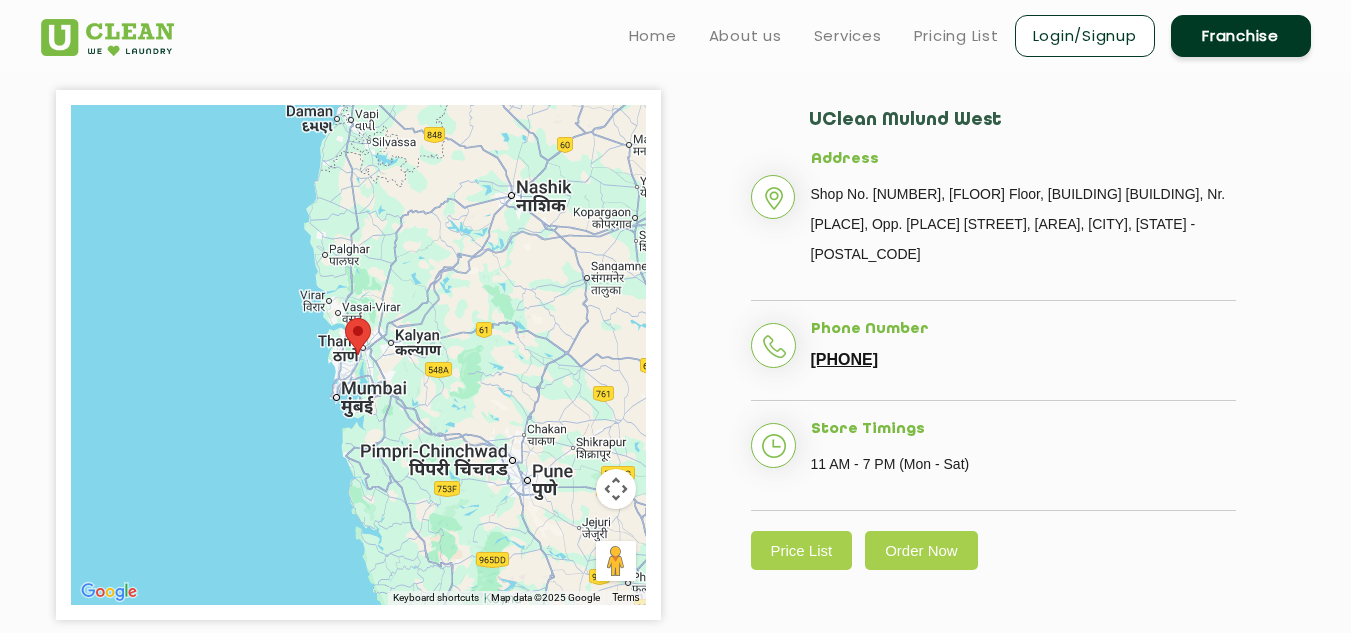 click on "Store Timings 11 AM - 7 PM (Mon - Sat)" 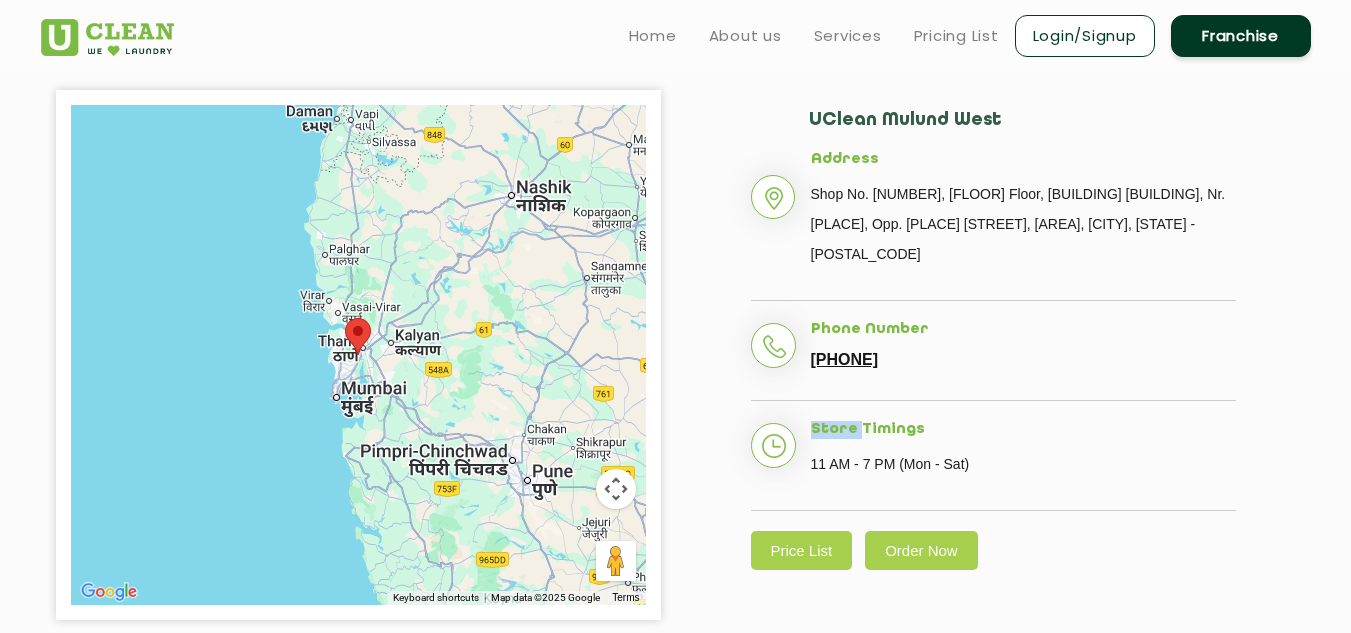 click on "Store Timings 11 AM - 7 PM (Mon - Sat)" 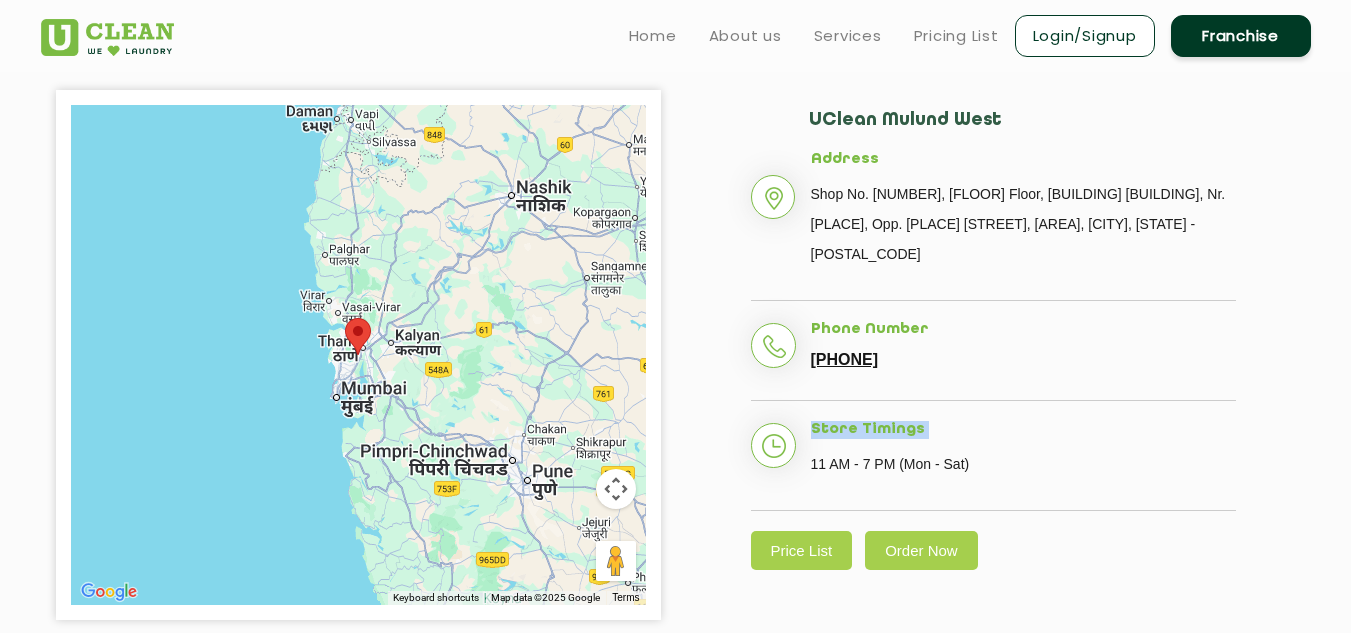 click on "Store Timings 11 AM - 7 PM (Mon - Sat)" 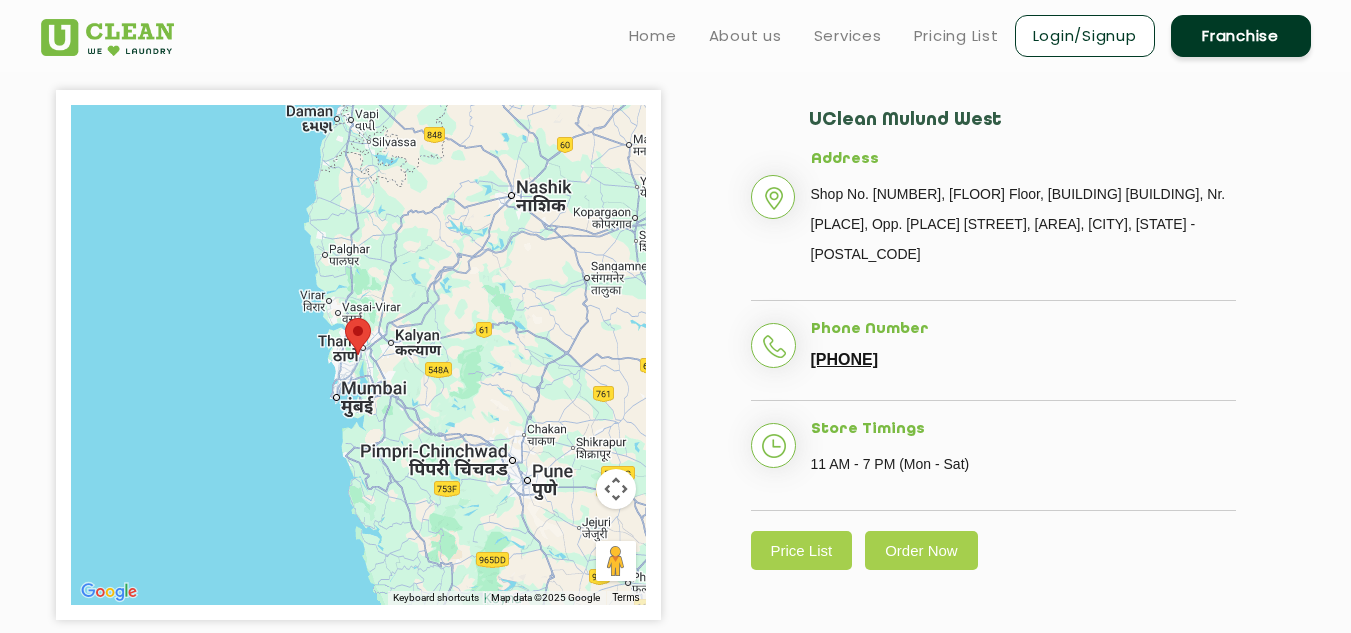 click on "11 AM - 7 PM (Mon - Sat)" 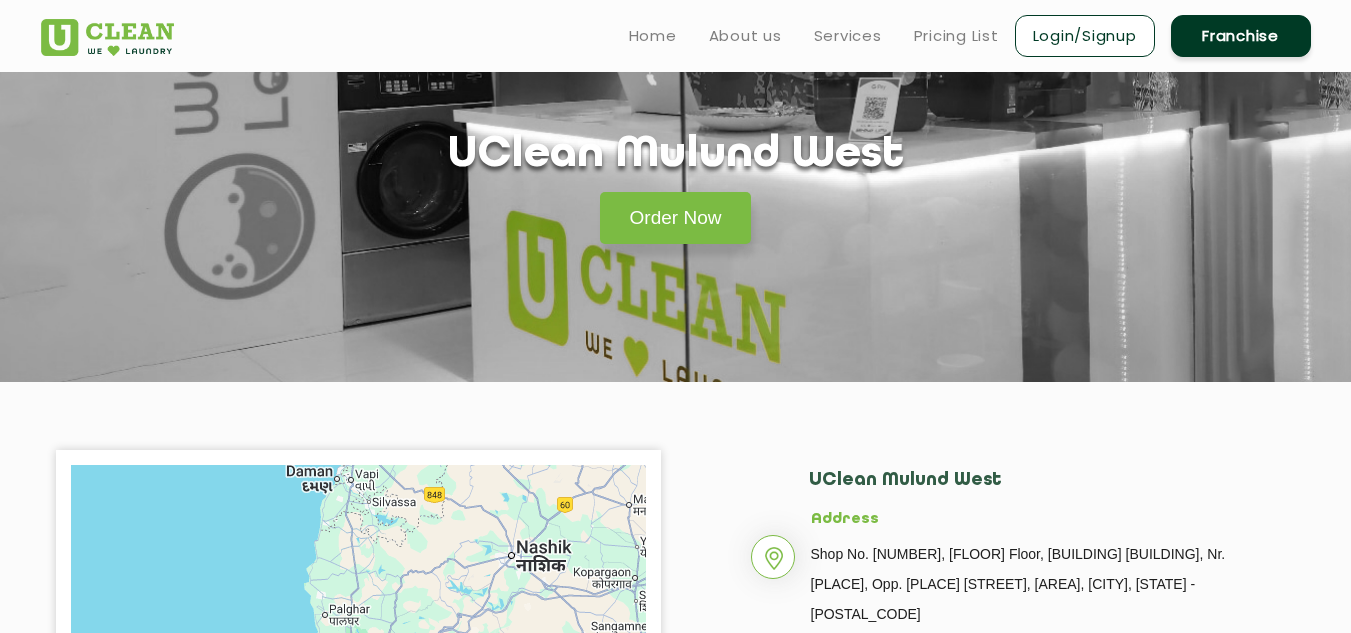 scroll, scrollTop: 0, scrollLeft: 0, axis: both 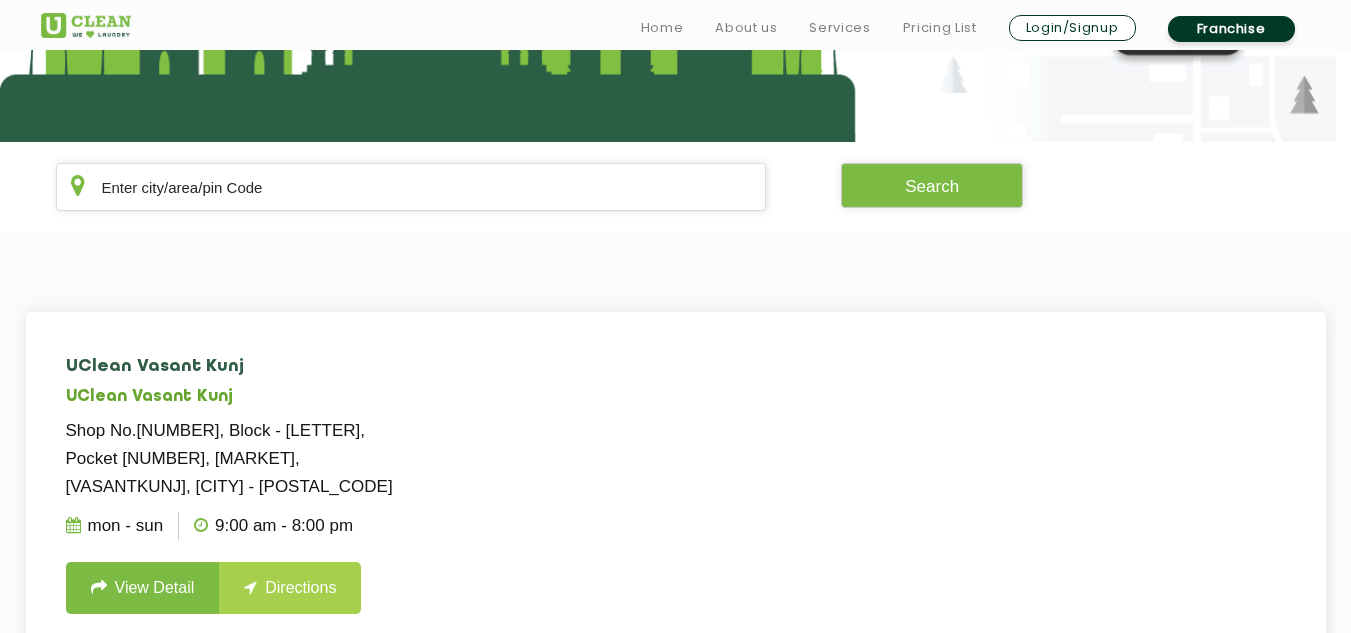click on "Directions" 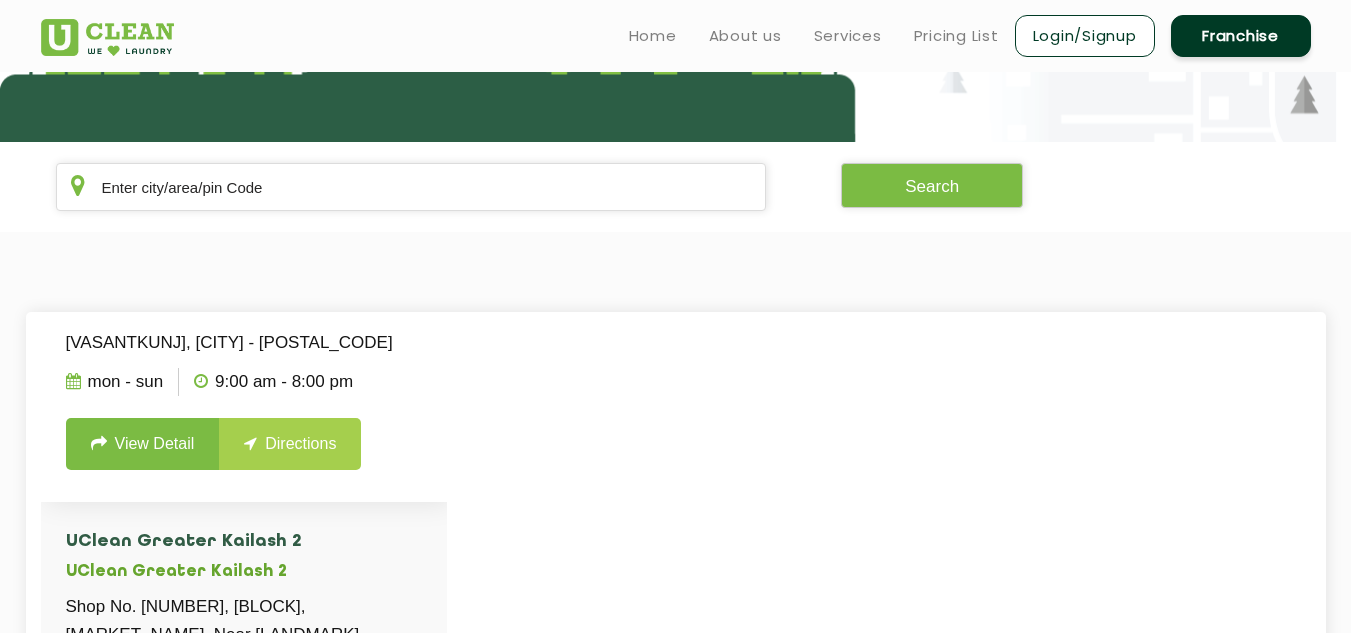 scroll, scrollTop: 15, scrollLeft: 0, axis: vertical 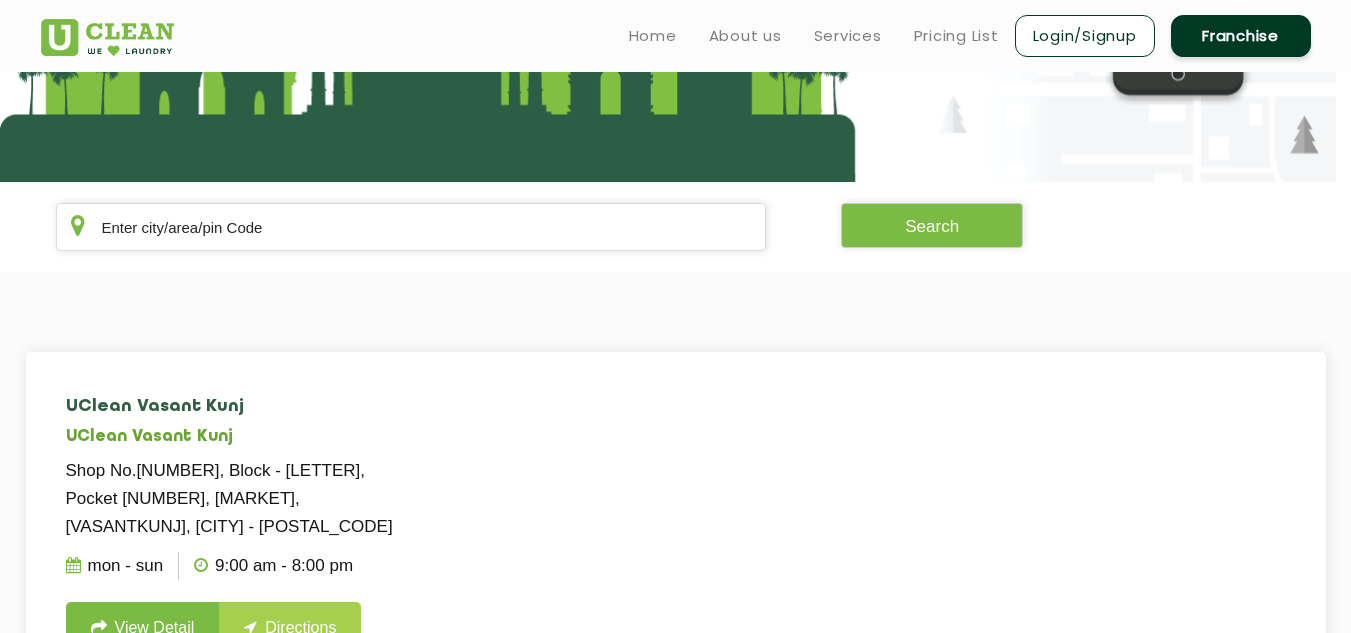 click on "Directions" 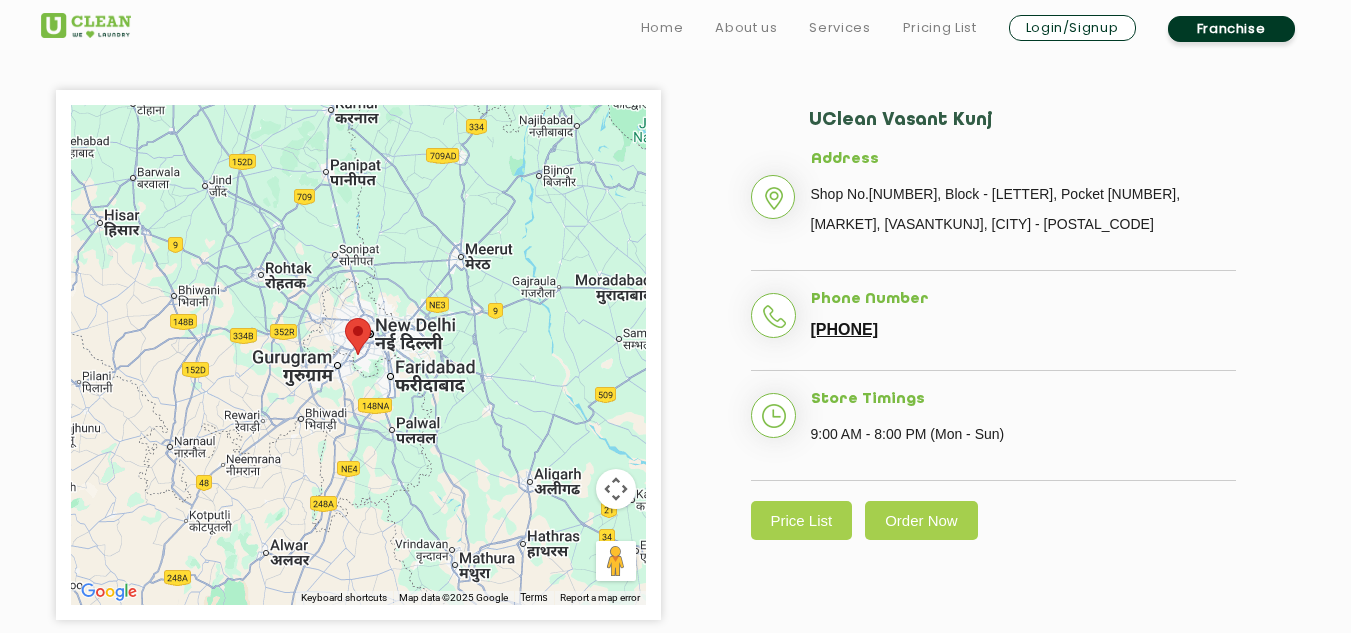 scroll, scrollTop: 507, scrollLeft: 0, axis: vertical 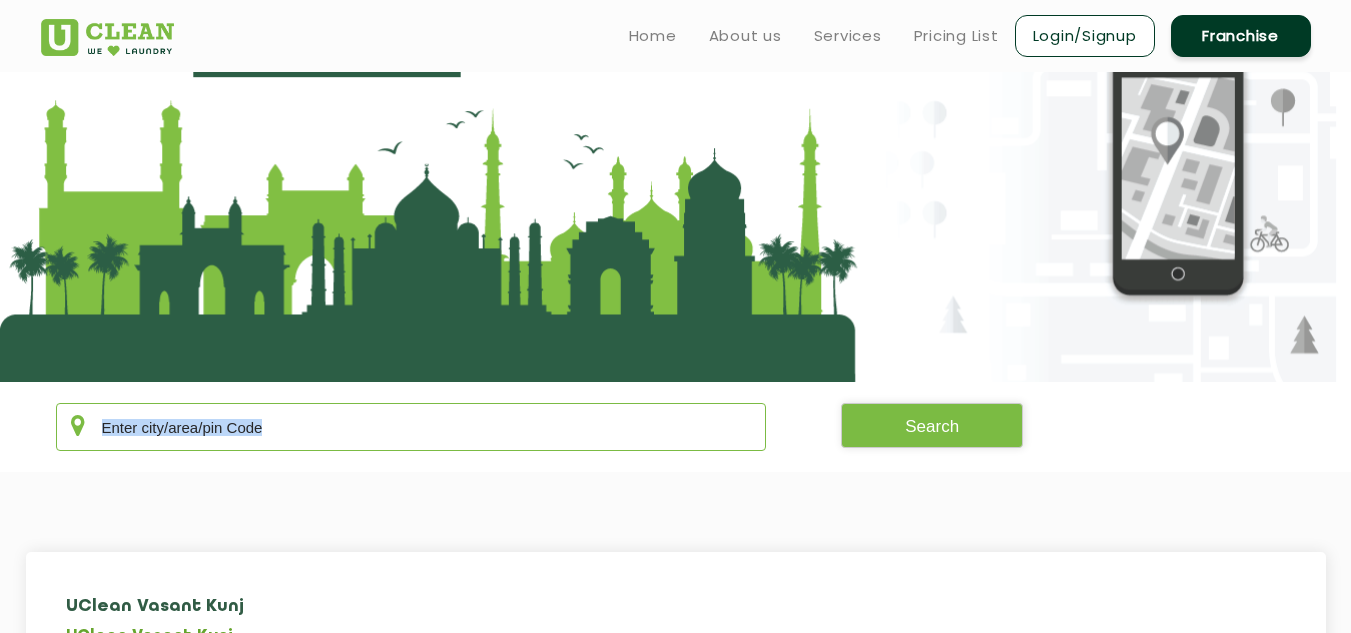 click 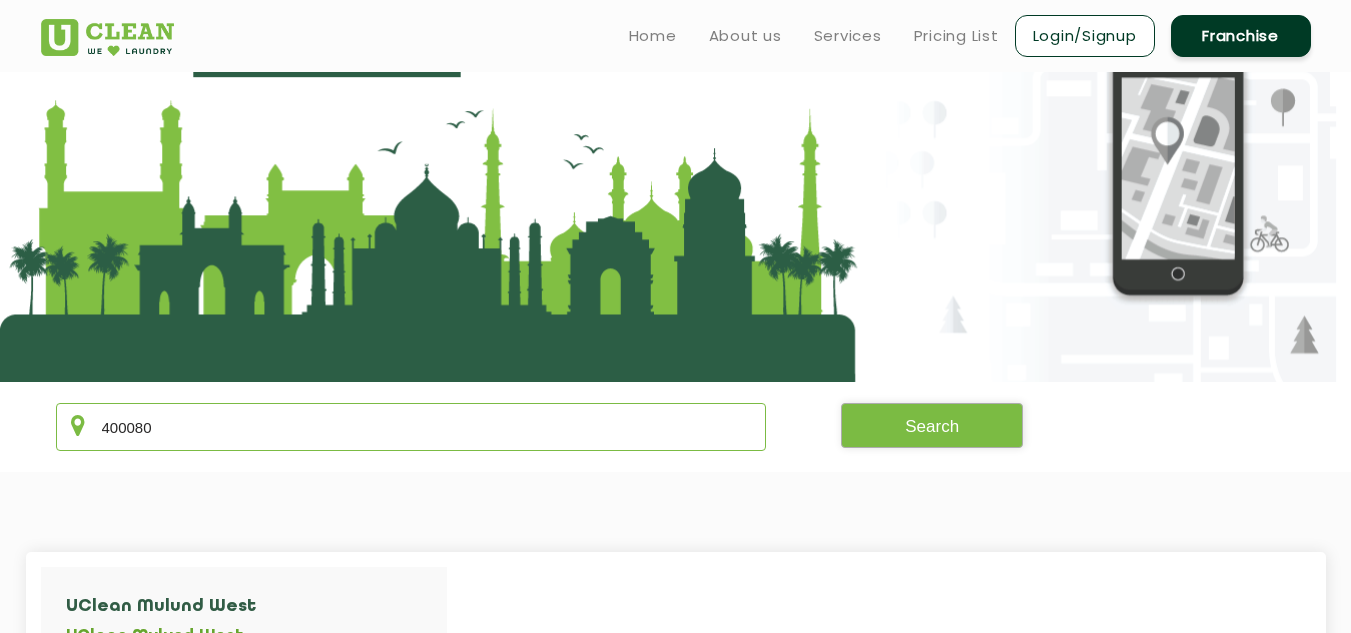 type on "400080" 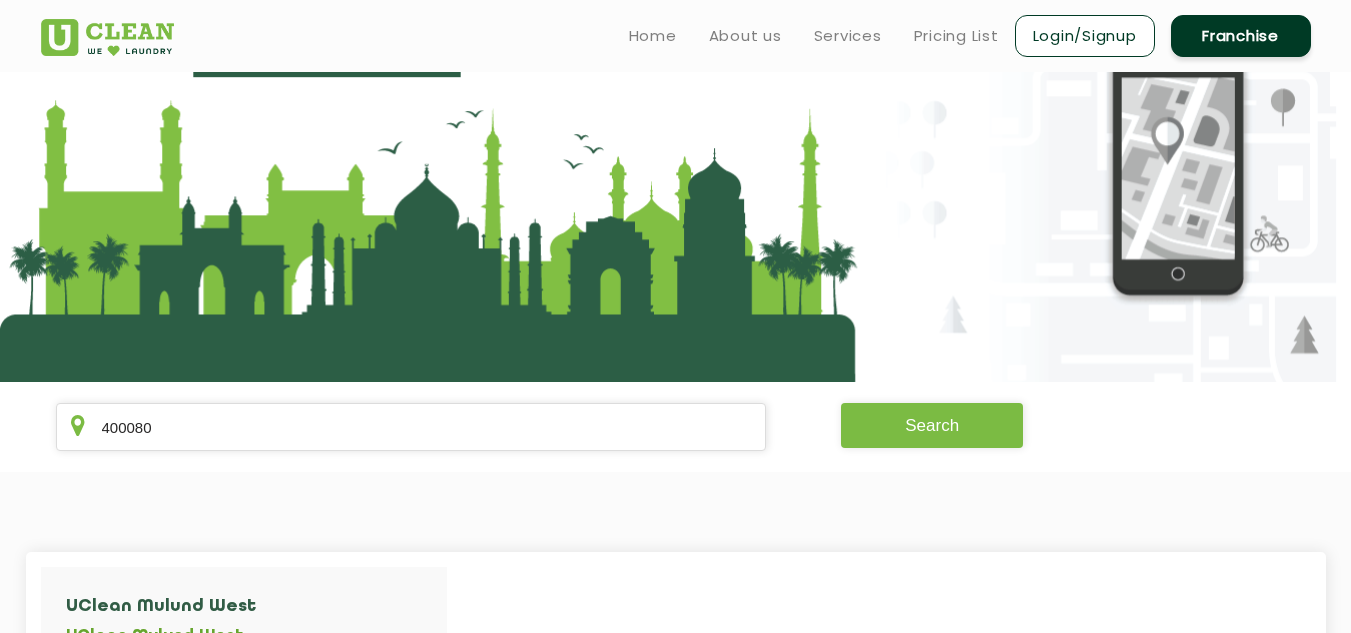 click on "Search" 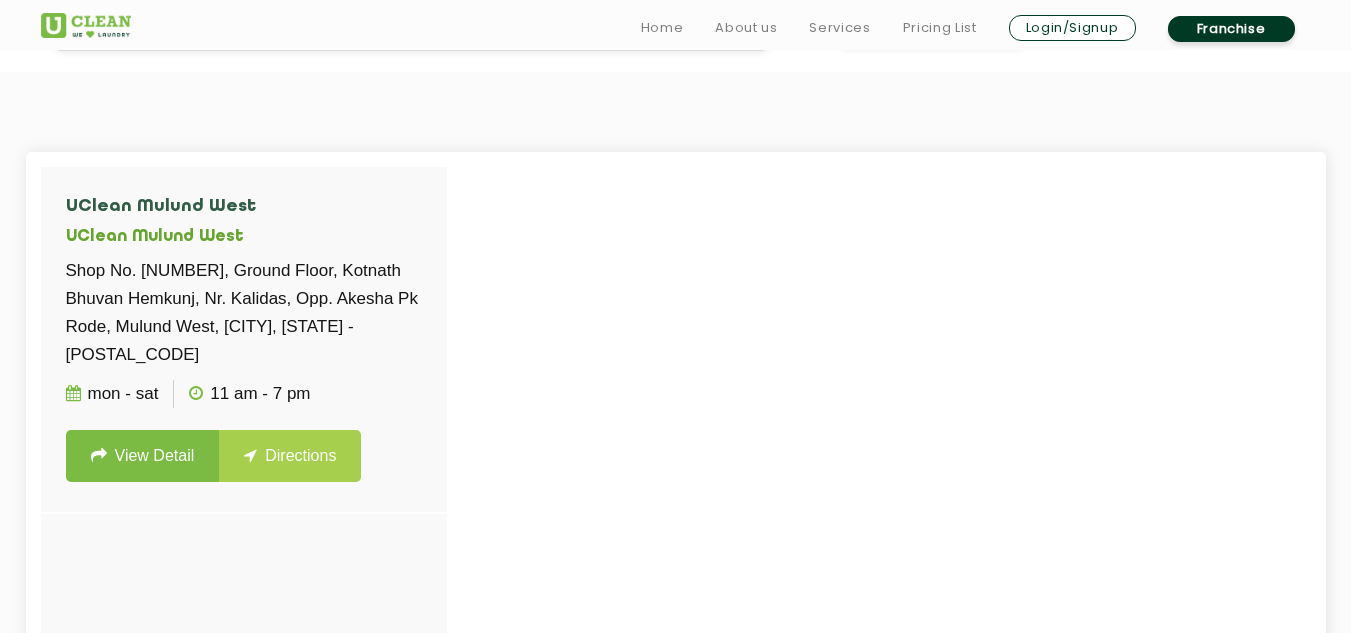 scroll, scrollTop: 510, scrollLeft: 0, axis: vertical 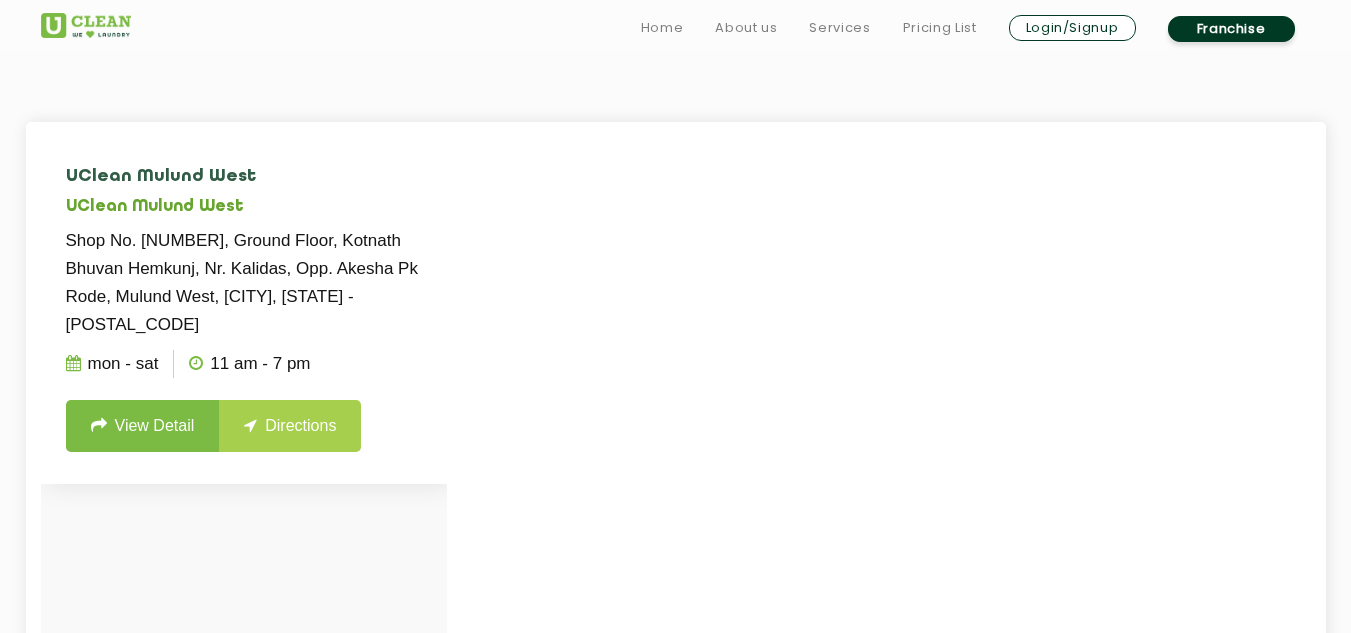 click on "Directions" 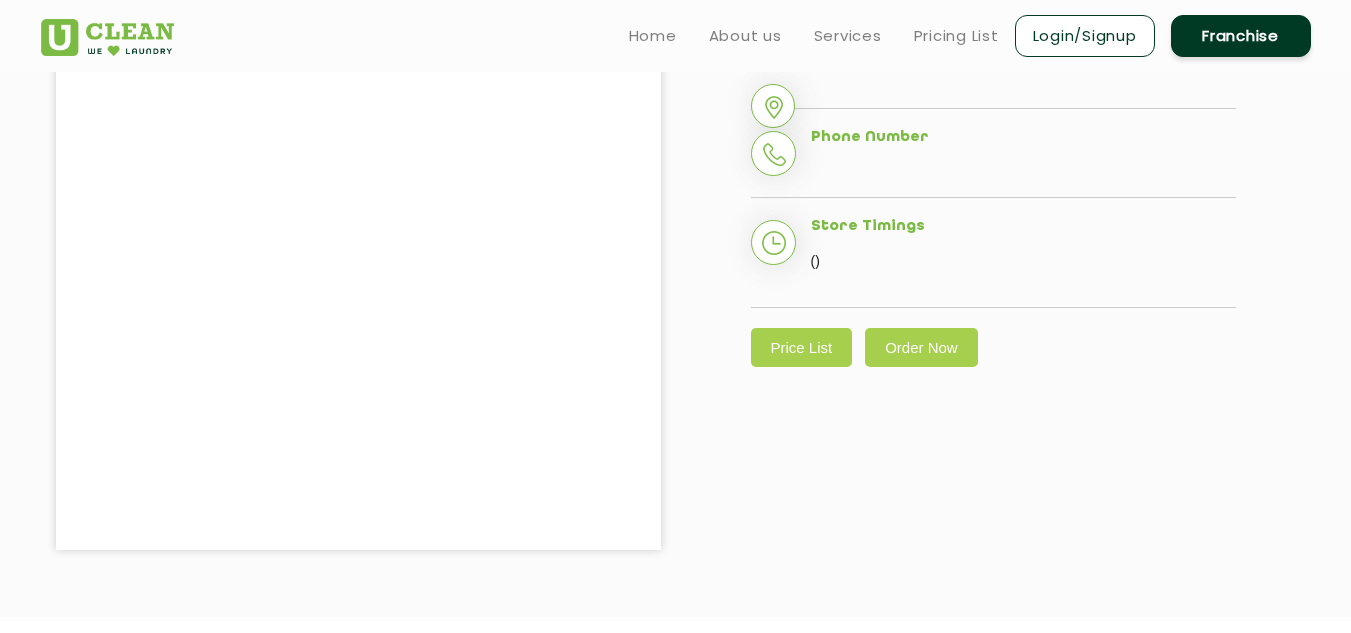 scroll, scrollTop: 0, scrollLeft: 0, axis: both 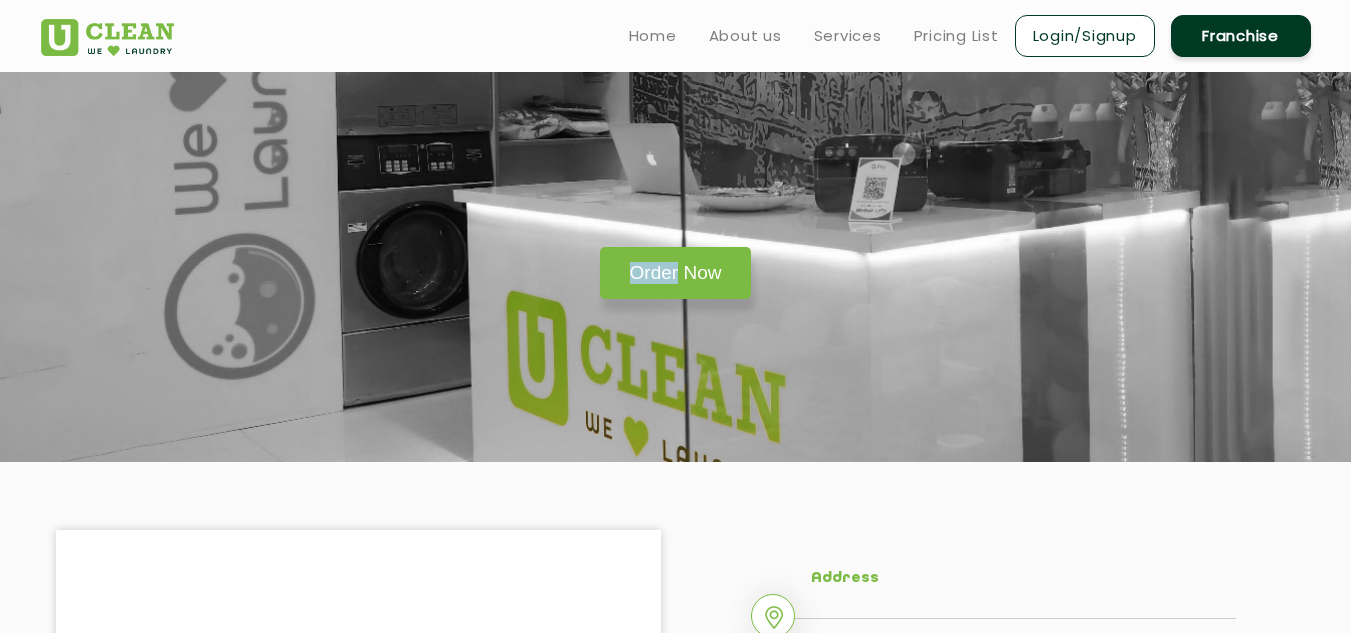 click on "Order Now" 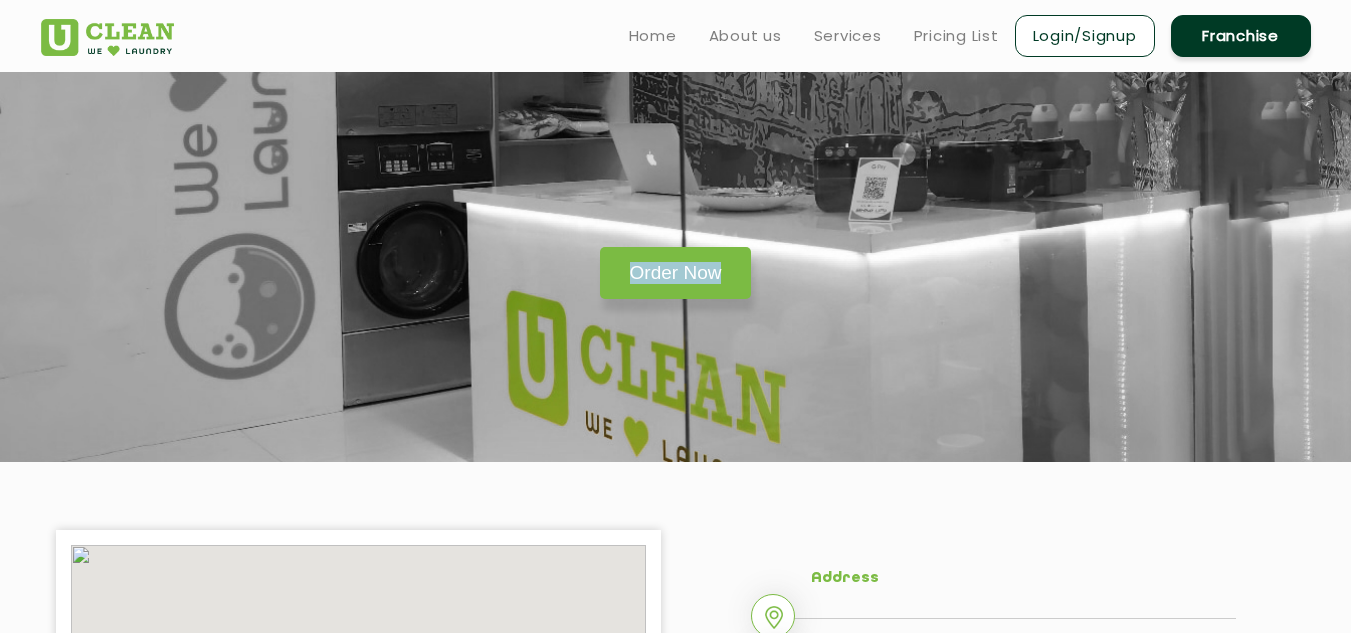 click on "Order Now" 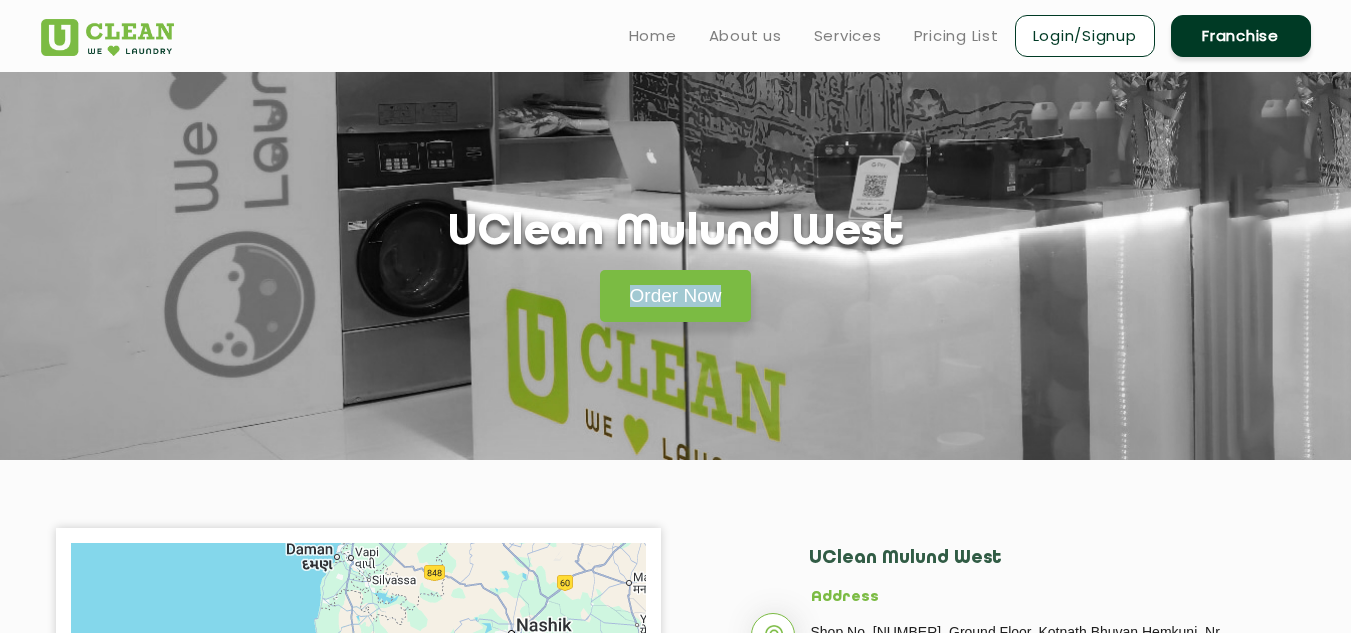 scroll, scrollTop: 0, scrollLeft: 0, axis: both 